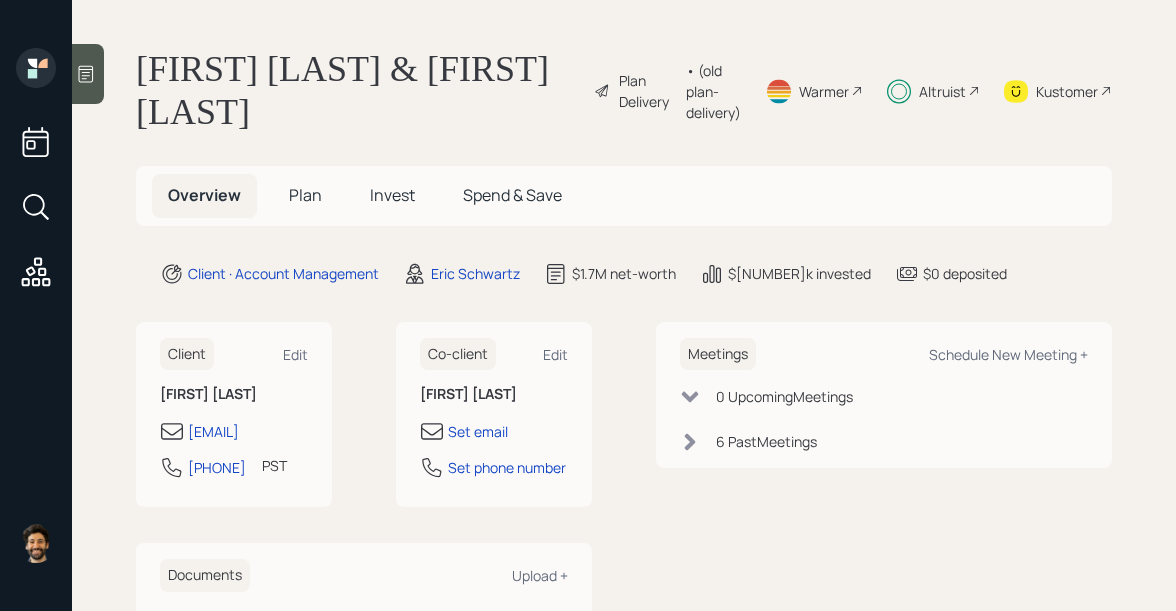 scroll, scrollTop: 0, scrollLeft: 0, axis: both 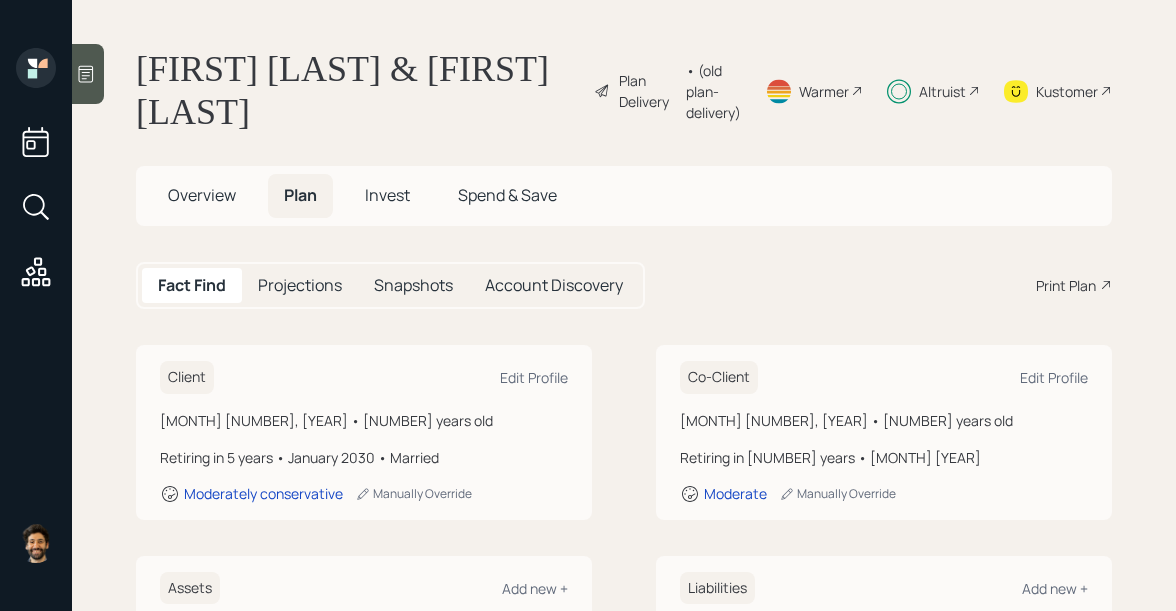 click on "Overview" at bounding box center (202, 195) 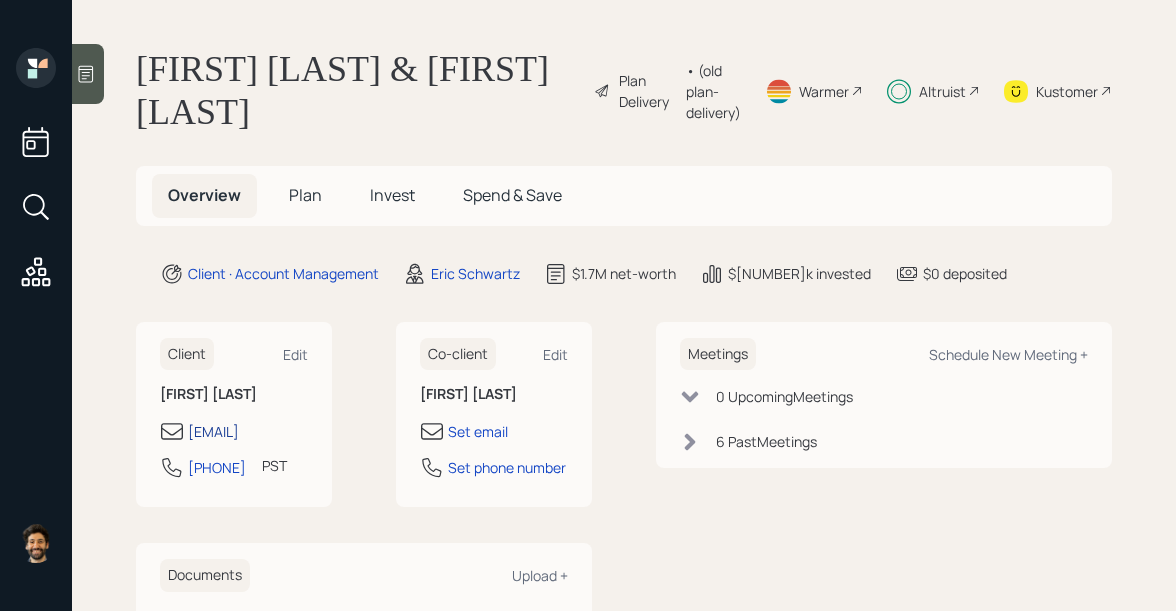 drag, startPoint x: 308, startPoint y: 434, endPoint x: 254, endPoint y: 433, distance: 54.00926 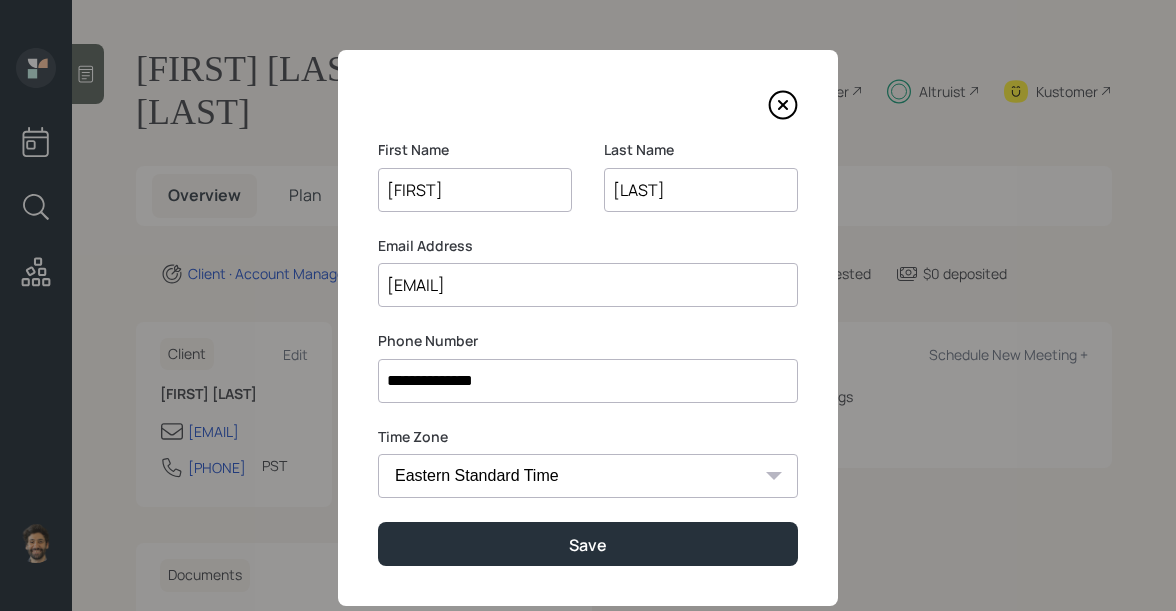 click on "[EMAIL]" at bounding box center [588, 285] 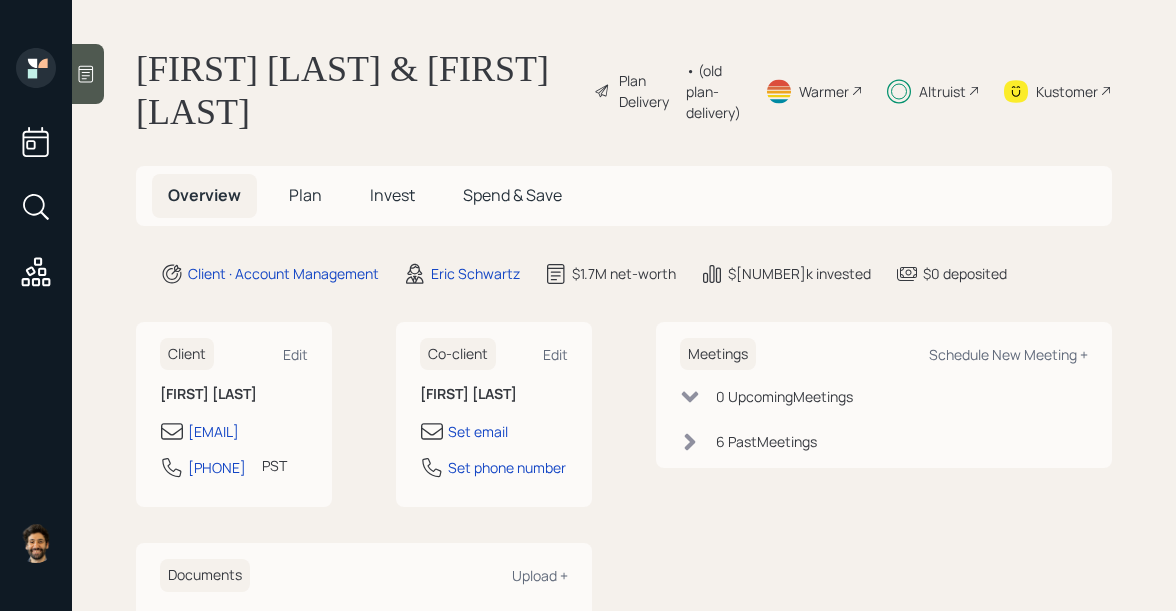 click on "Invest" at bounding box center (305, 195) 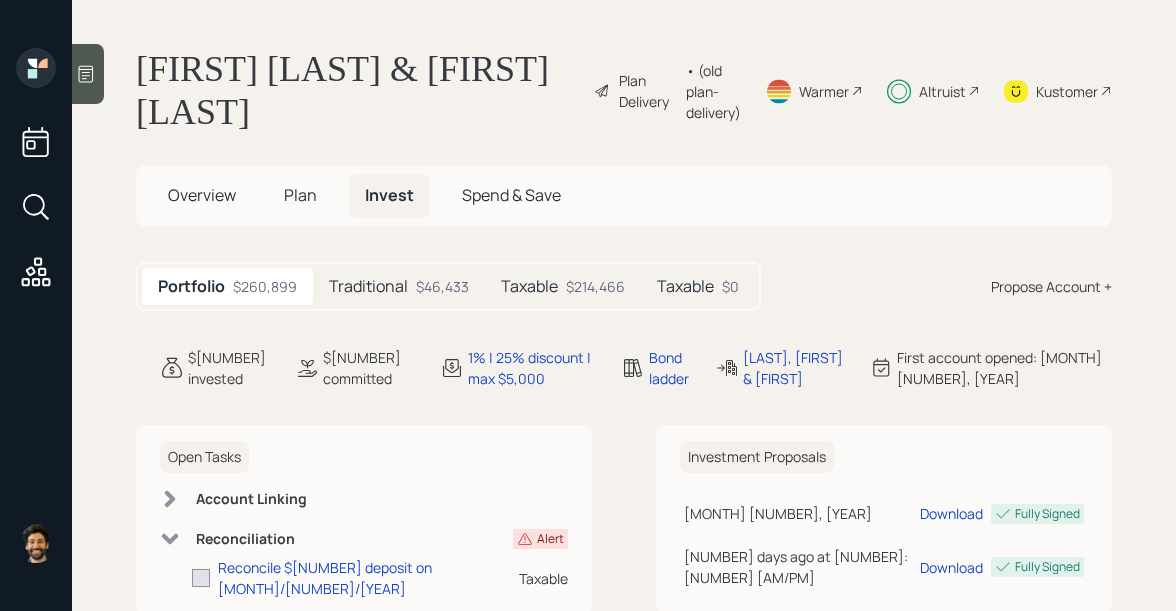 click on "Plan" at bounding box center [202, 195] 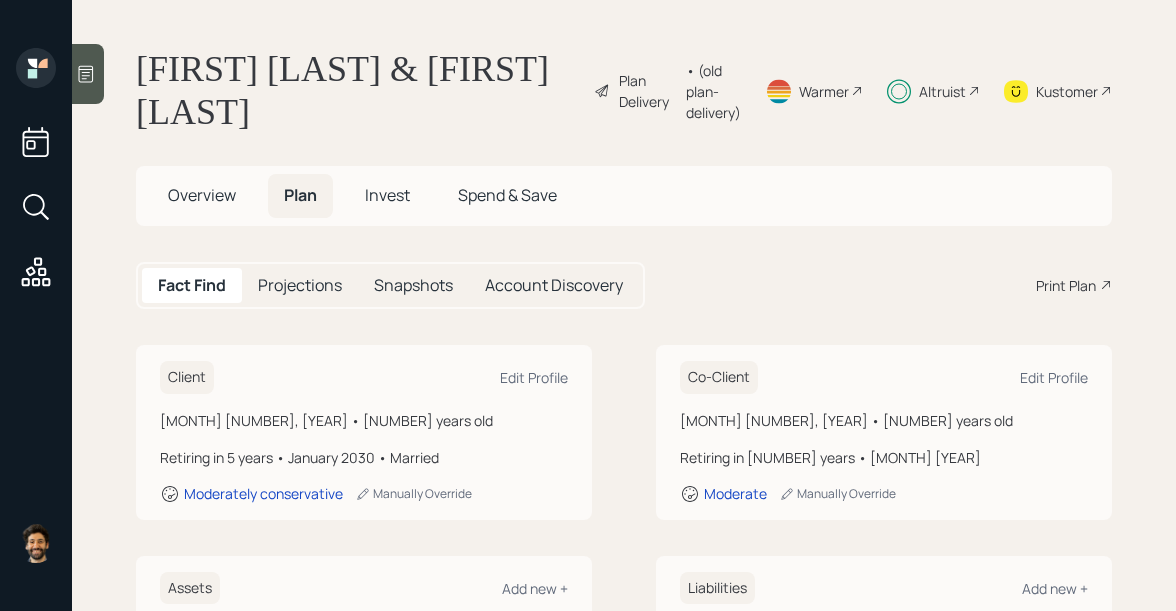 click on "Invest" at bounding box center (387, 195) 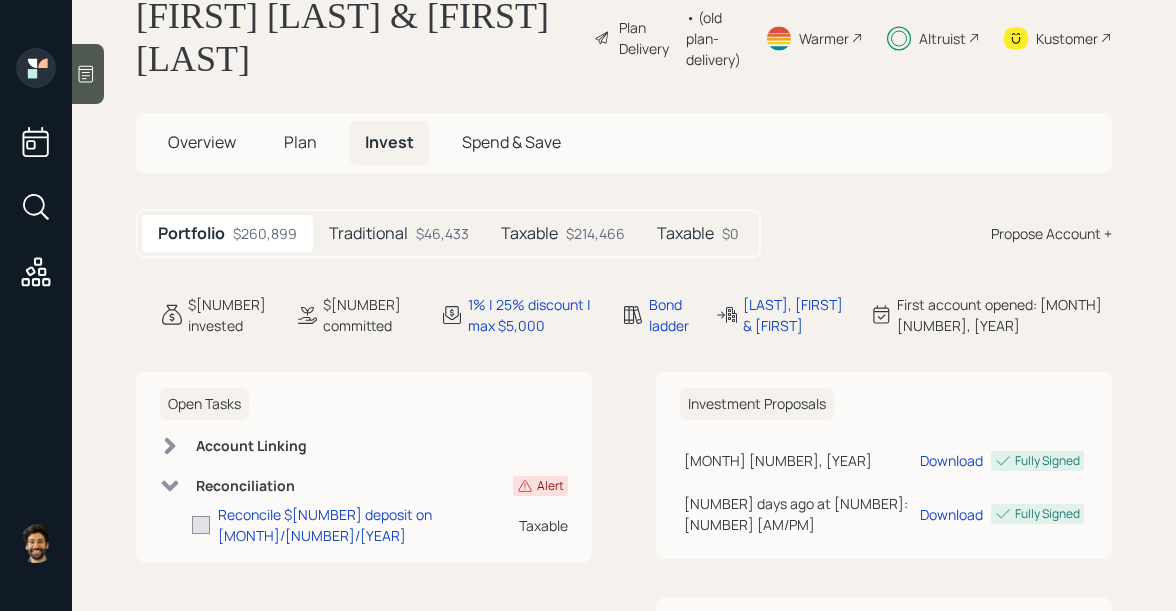 scroll, scrollTop: 56, scrollLeft: 0, axis: vertical 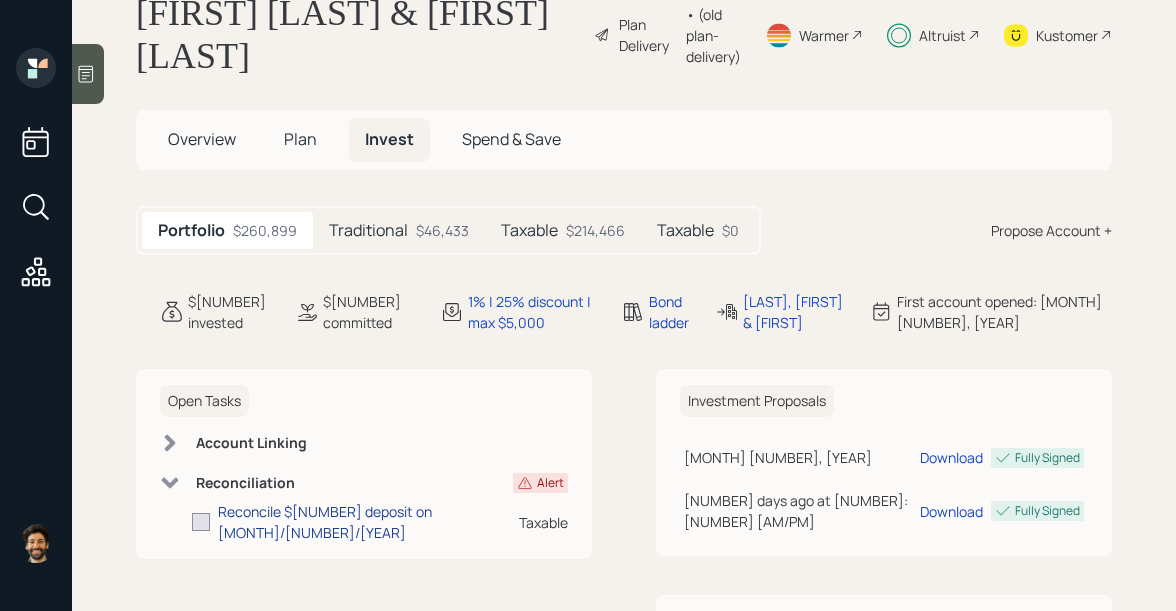 click on "Reconcile $[NUMBER] deposit on [MONTH]/[NUMBER]/[YEAR]" at bounding box center (368, 522) 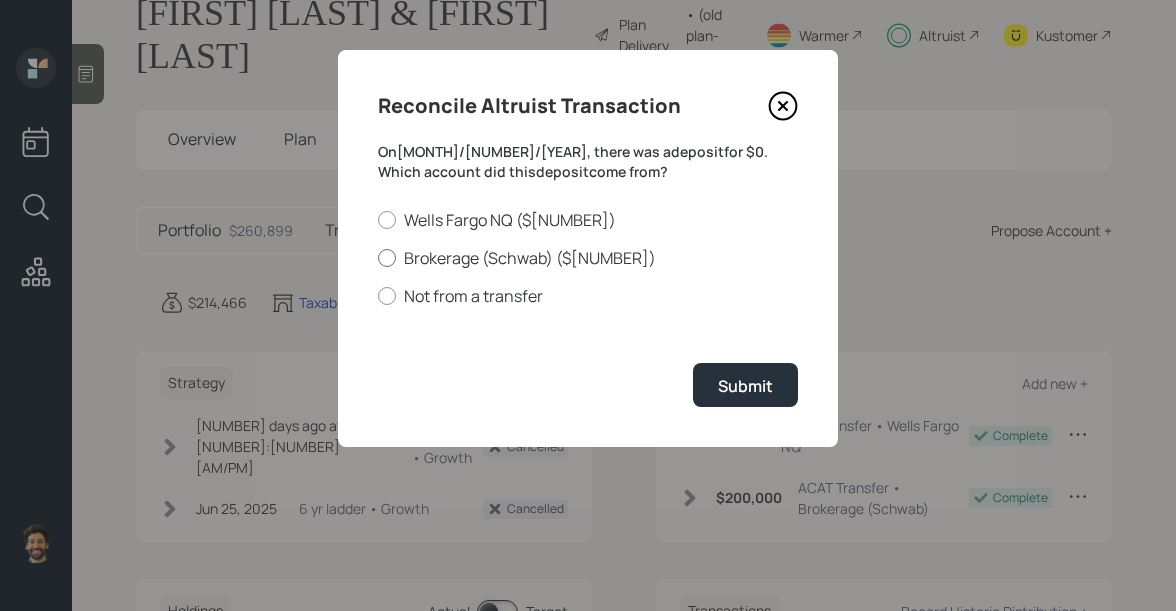 click on "Brokerage (Schwab) ($[NUMBER])" at bounding box center [588, 258] 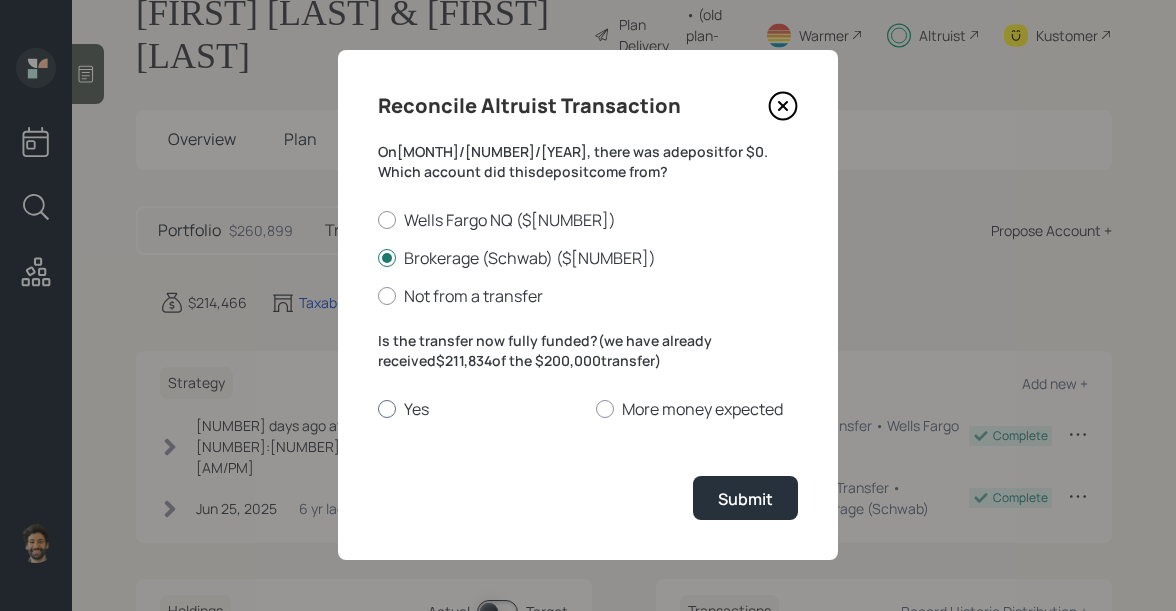 click on "Yes" at bounding box center [479, 409] 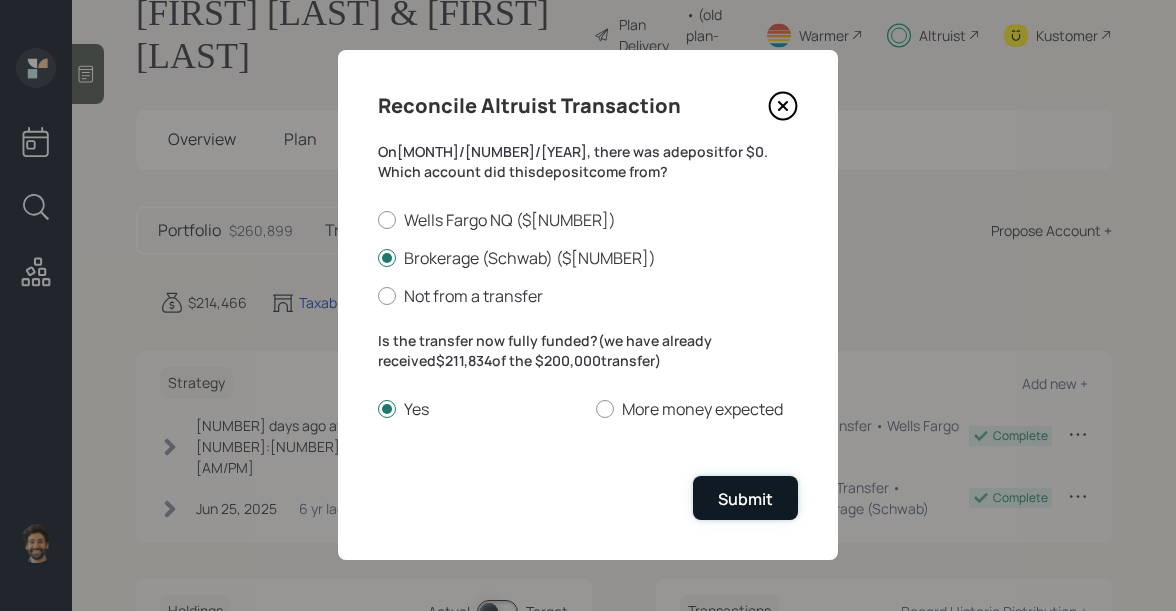click on "Submit" at bounding box center [745, 499] 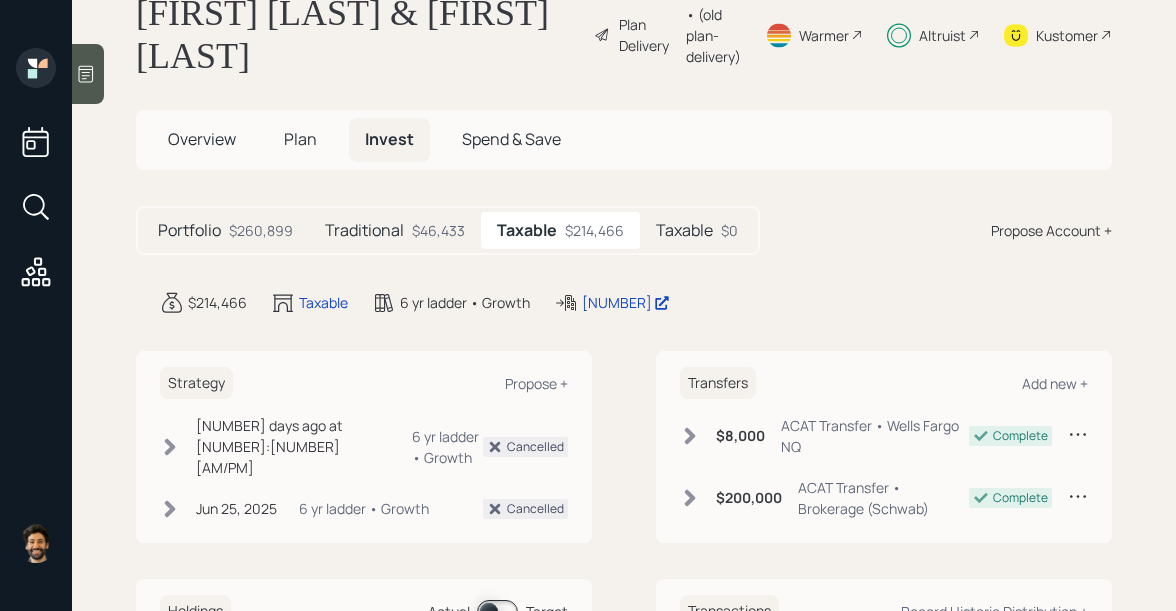 click on "Taxable" at bounding box center (189, 230) 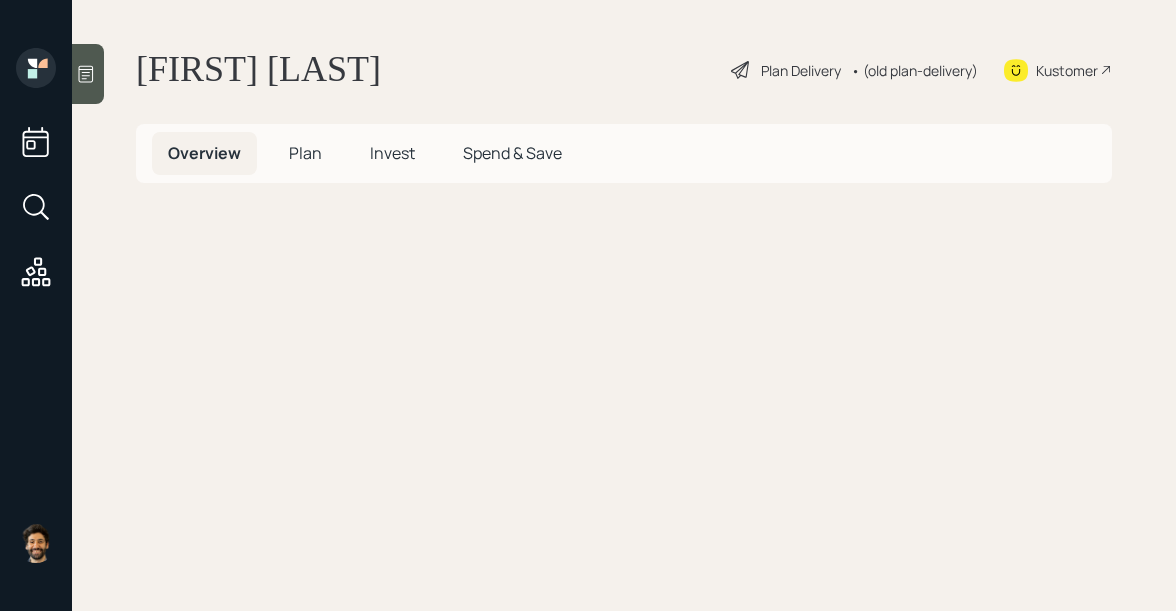 scroll, scrollTop: 0, scrollLeft: 0, axis: both 